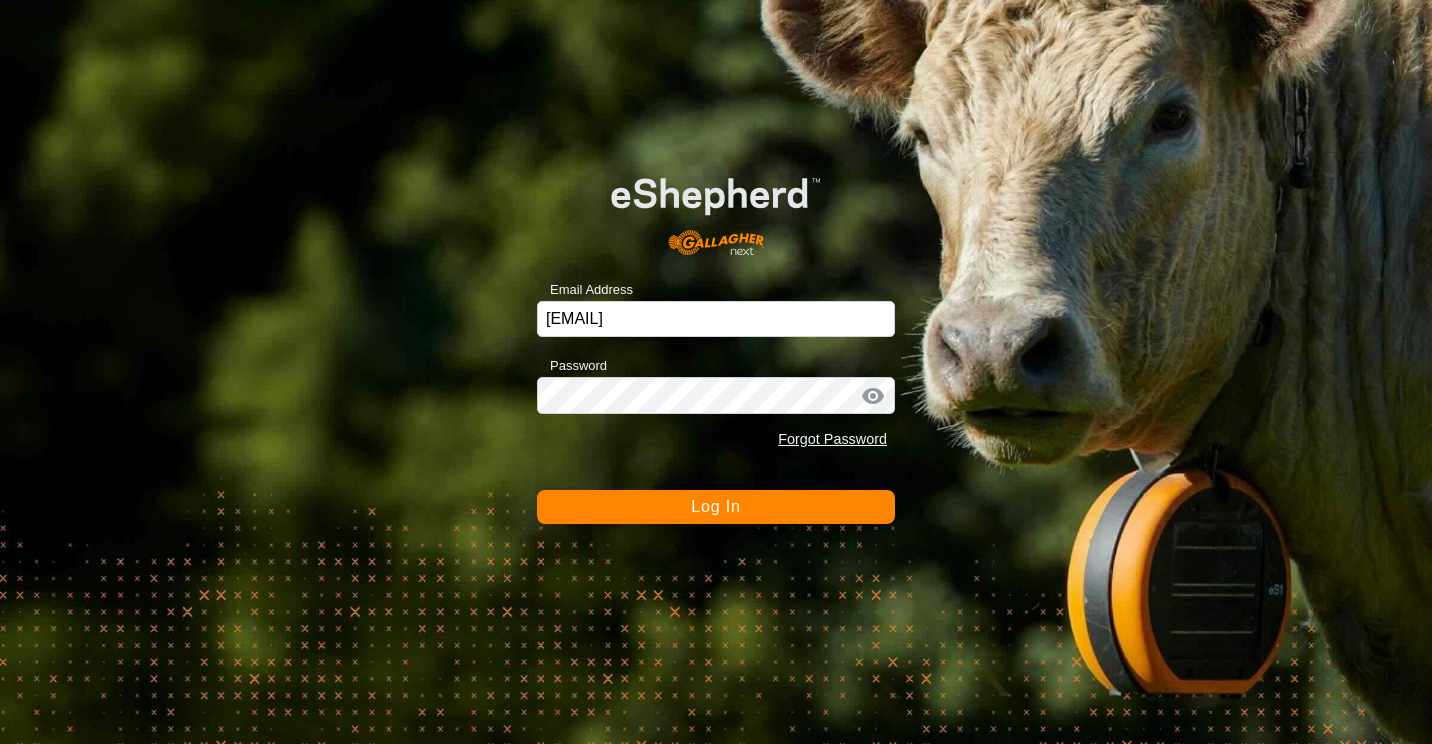 scroll, scrollTop: 0, scrollLeft: 0, axis: both 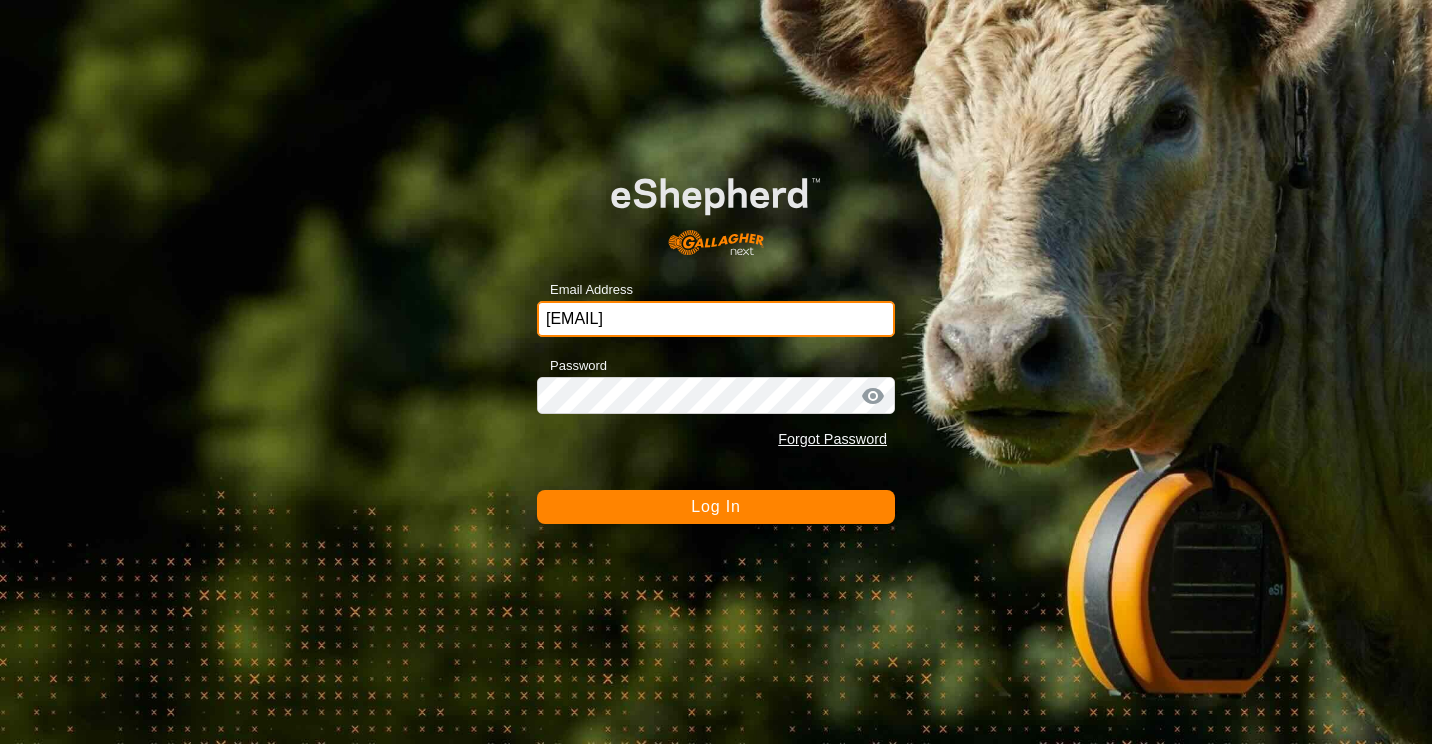 click on "[EMAIL]" at bounding box center (716, 319) 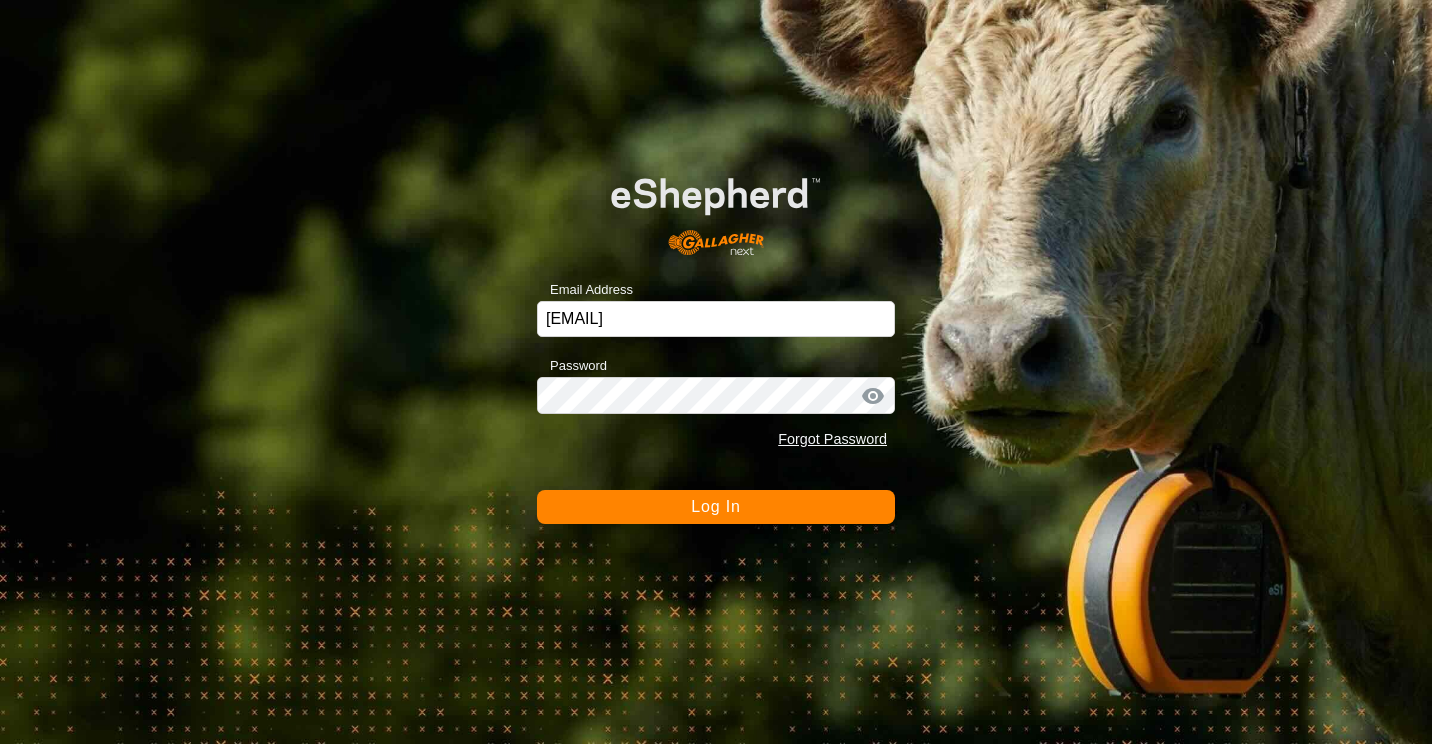 click on "Log In" 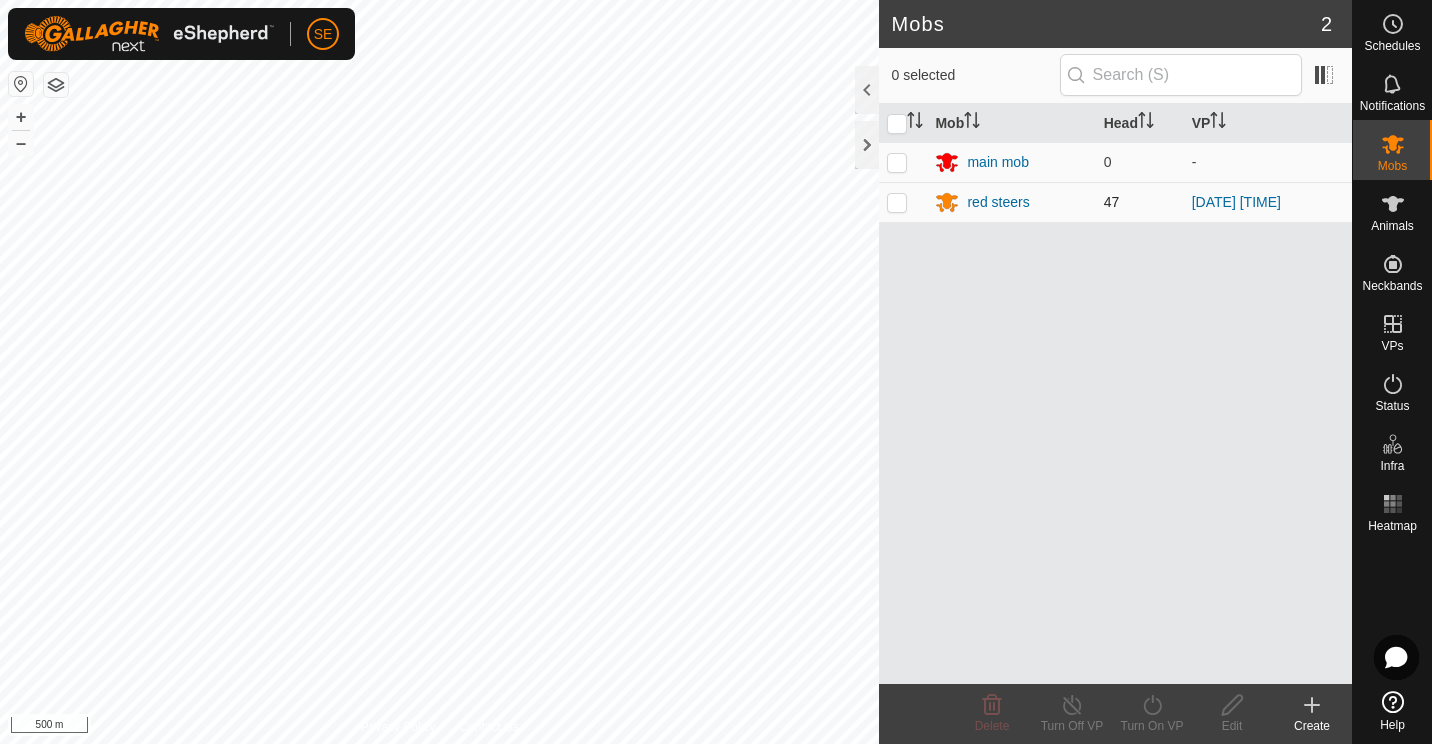 click on "Mobs 2  0 selected   Mob   Head   VP  main mob 0  -  red steers 47 [DATE] [TIME] Delete  Turn Off VP   Turn On VP   Edit   Create  Privacy Policy Contact Us + – ⇧ i 500 m" 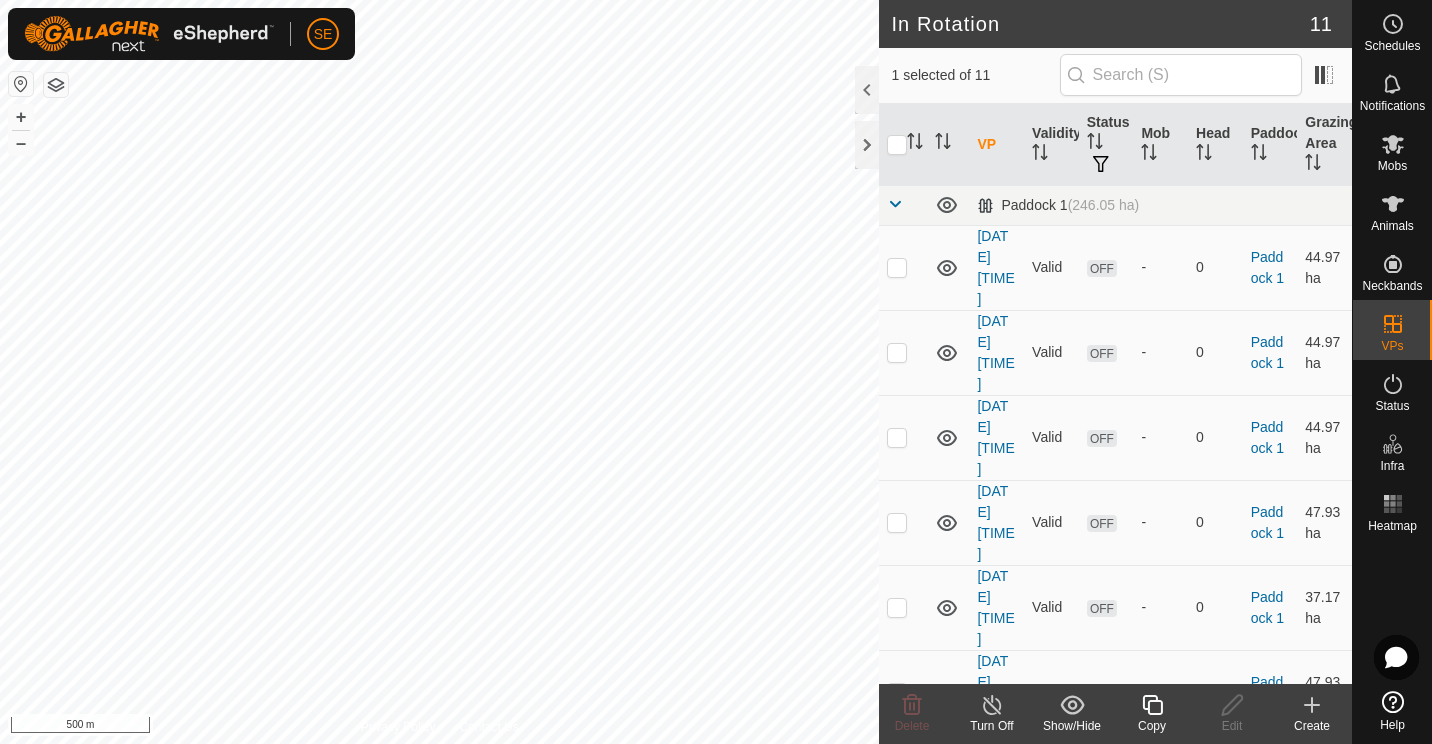 checkbox on "false" 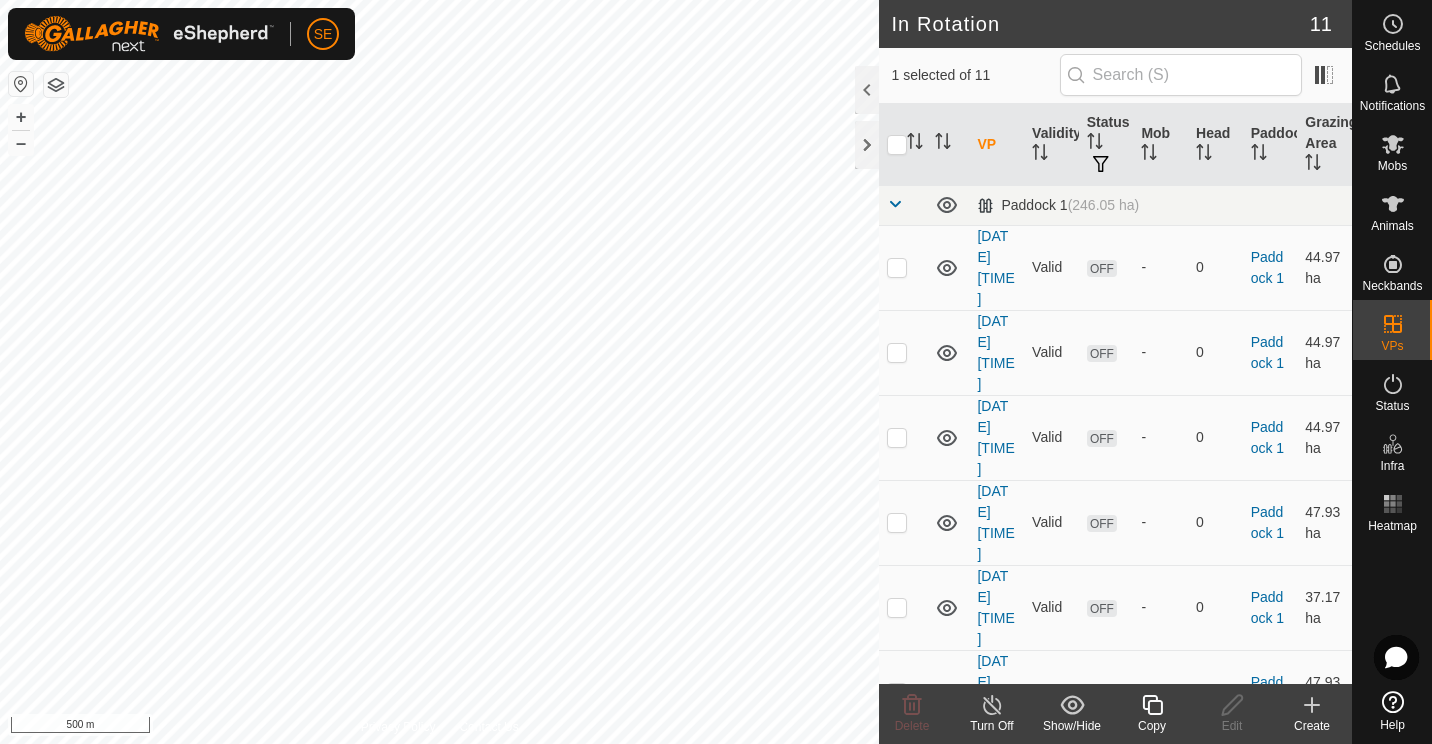 checkbox on "true" 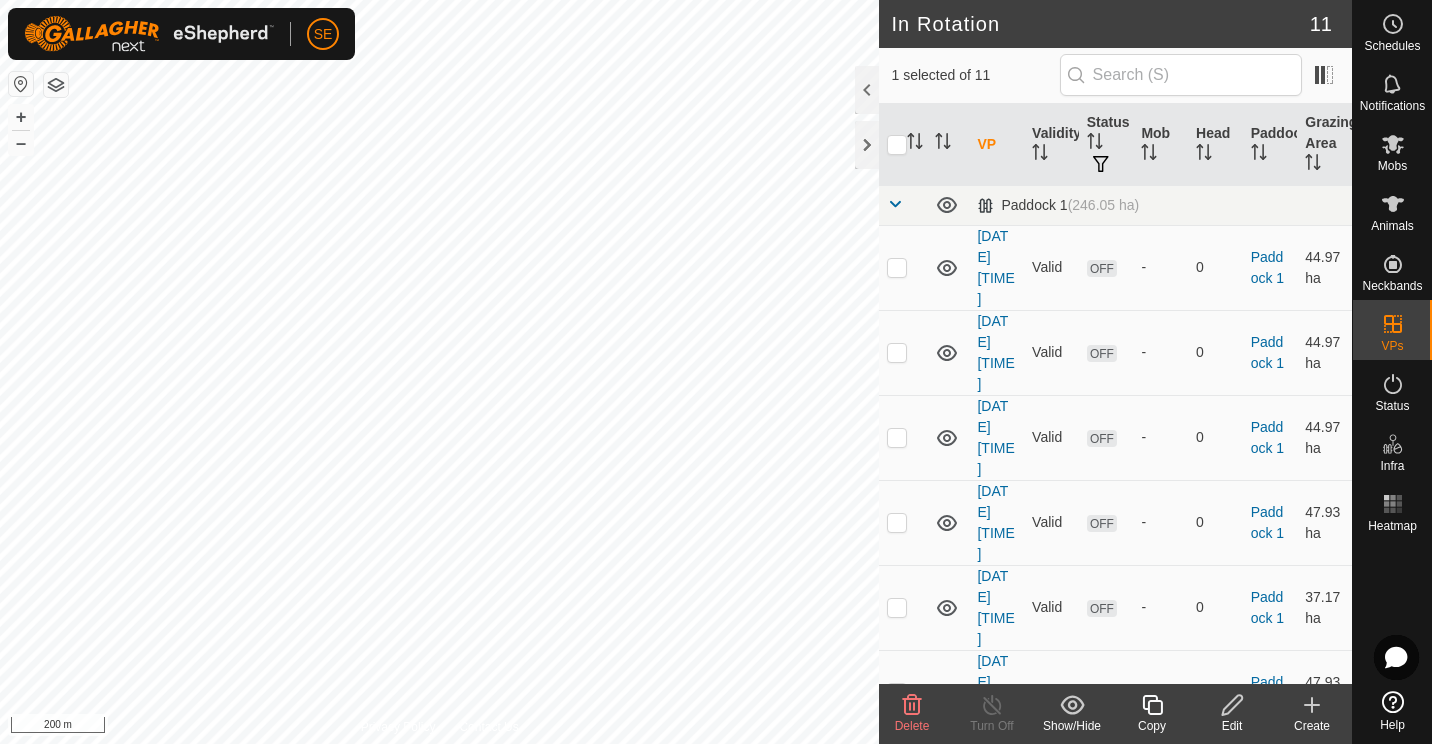 click 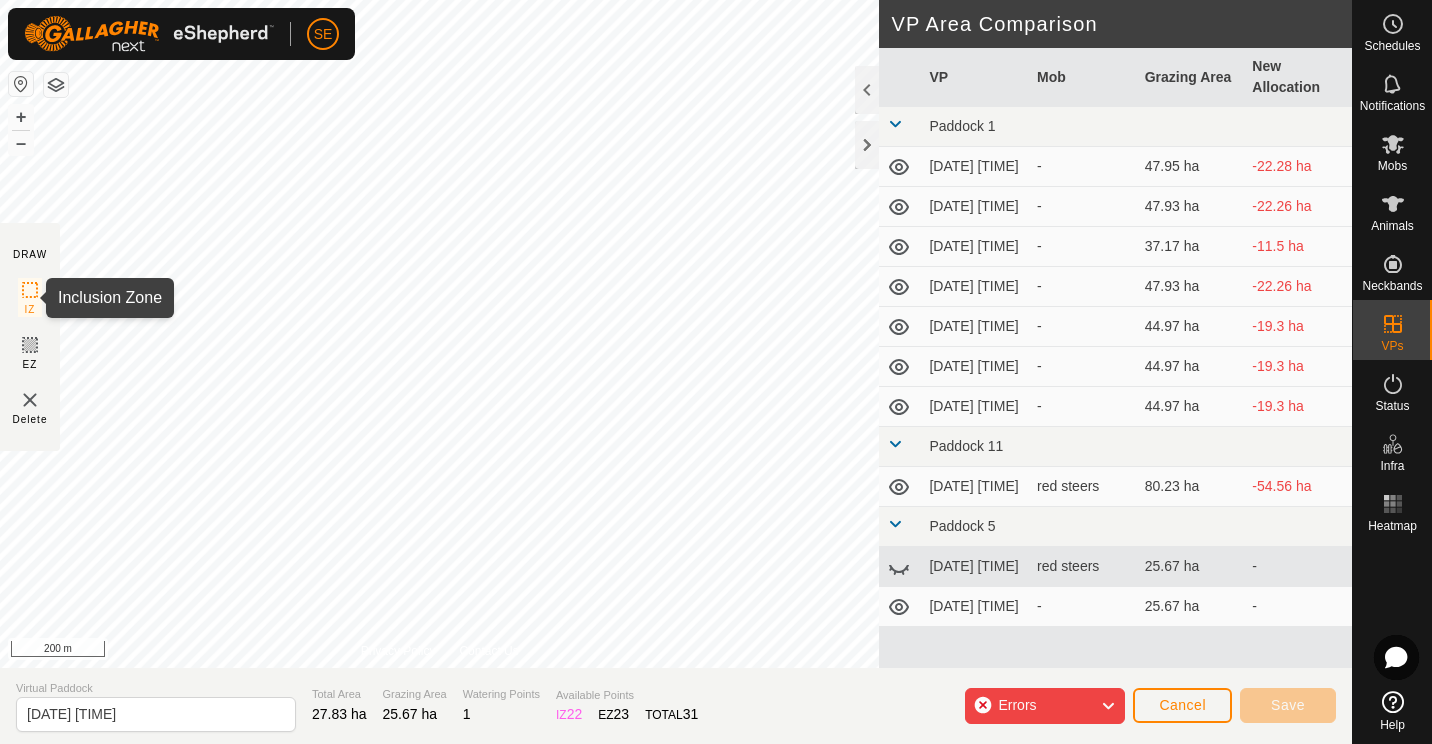 click 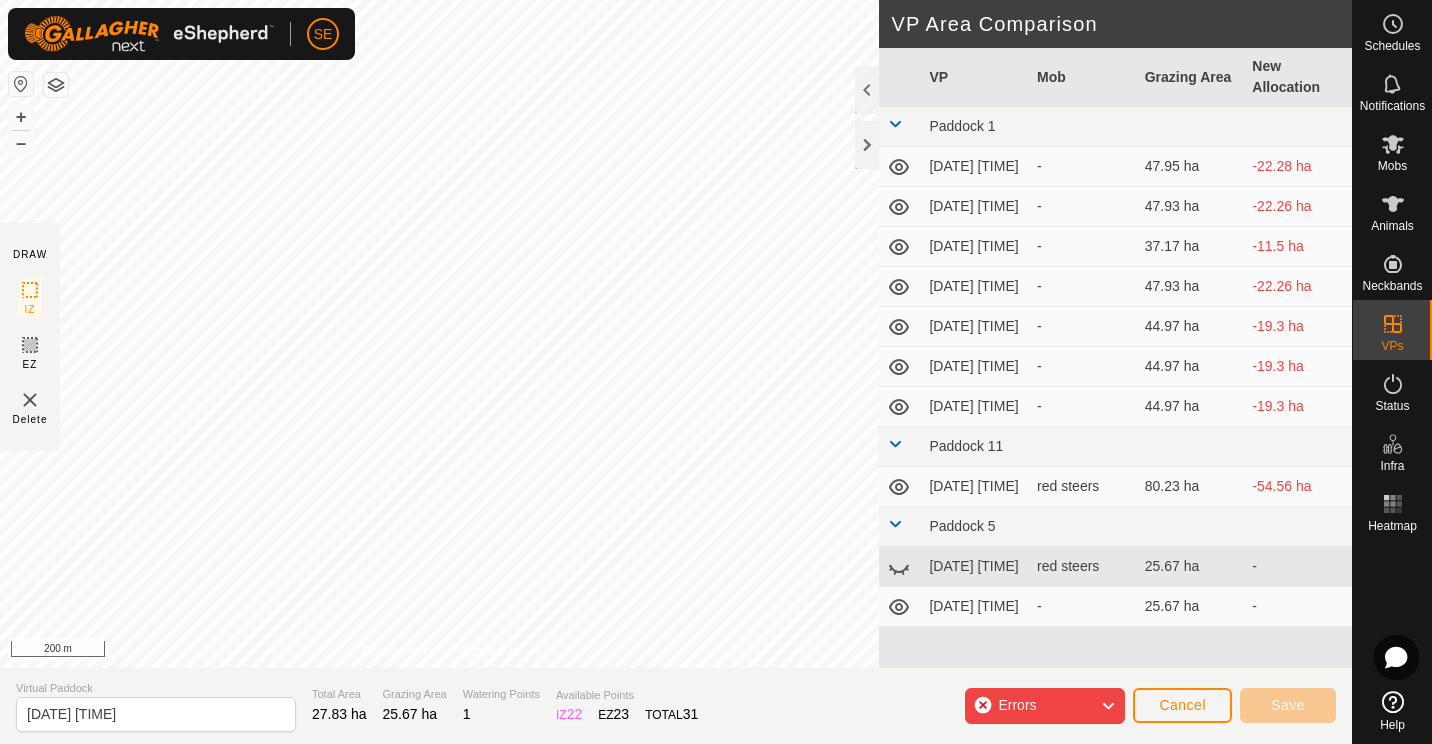 click on "[DATE] [TIME]" at bounding box center [975, 487] 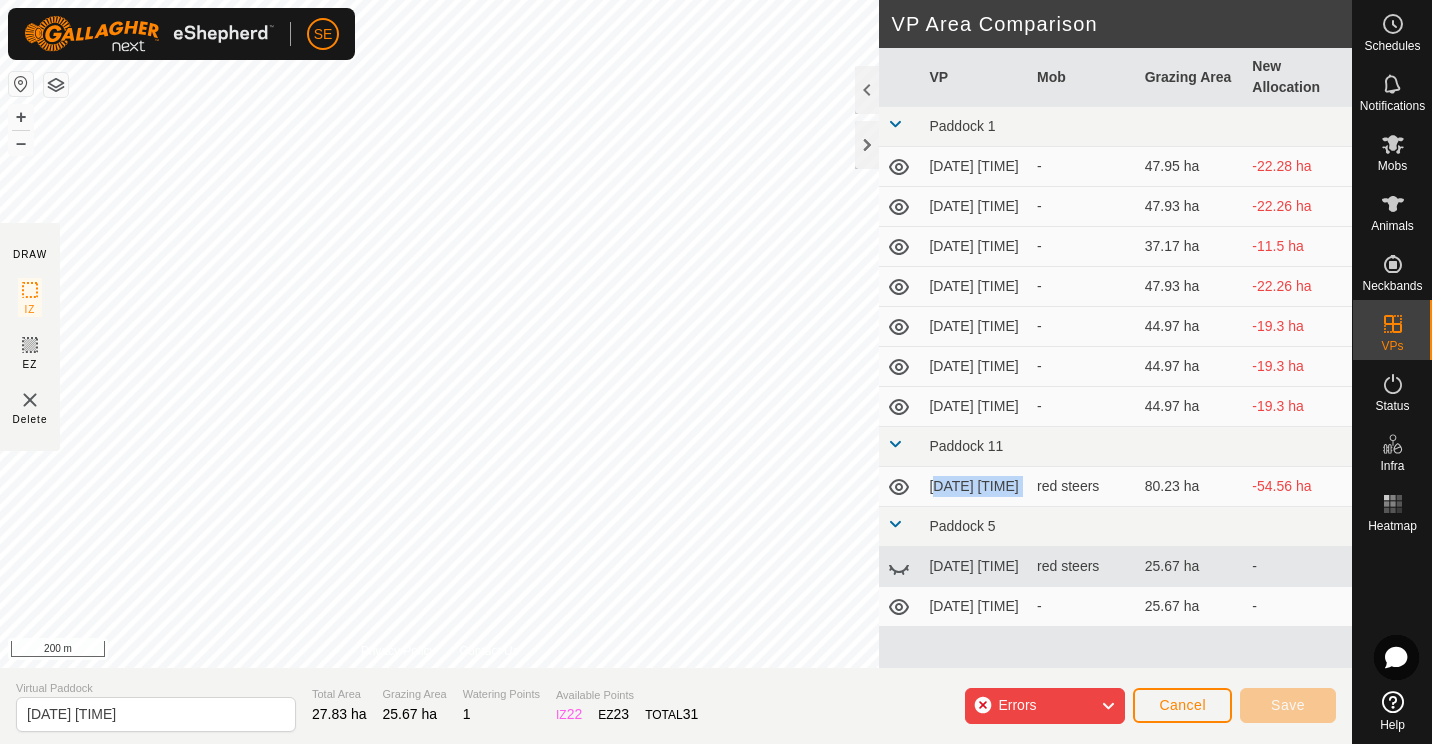 click on "[DATE] [TIME]" at bounding box center [975, 487] 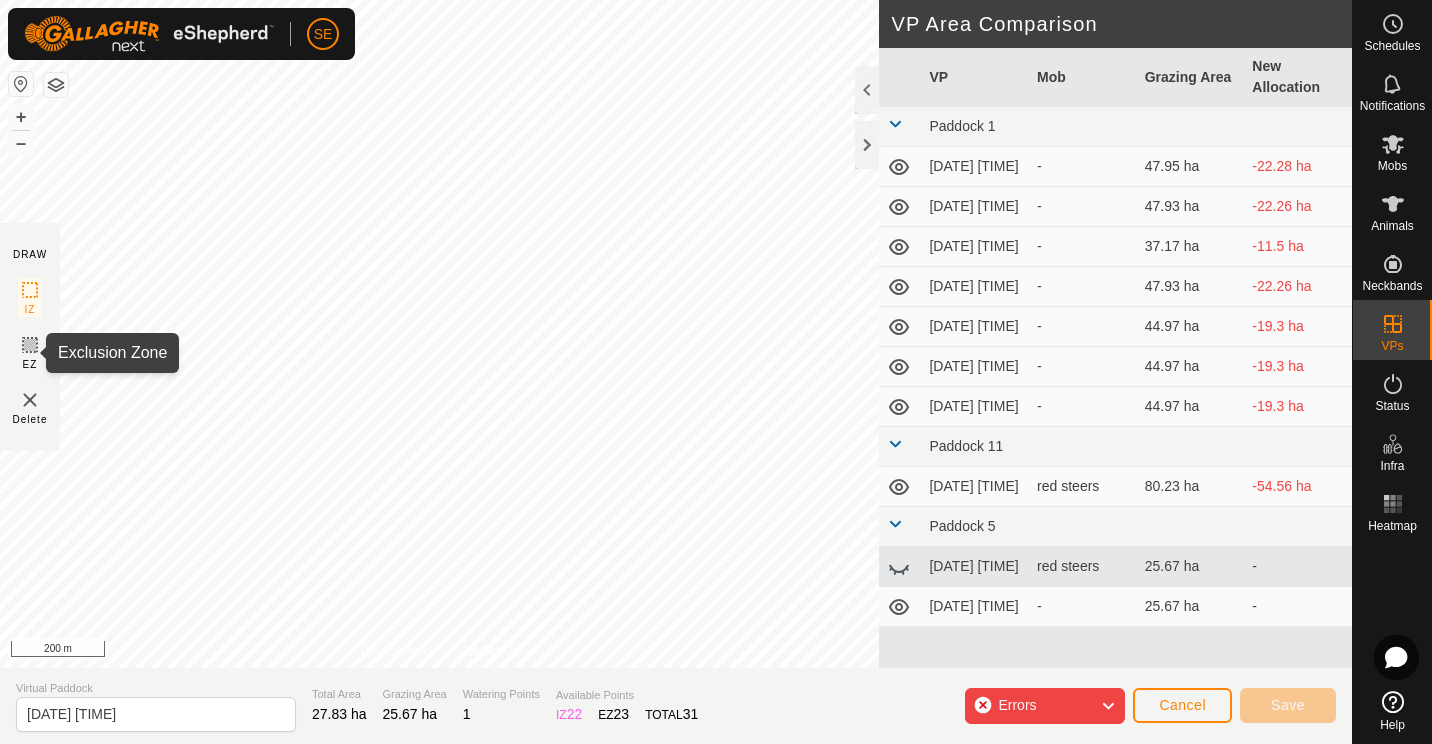 click 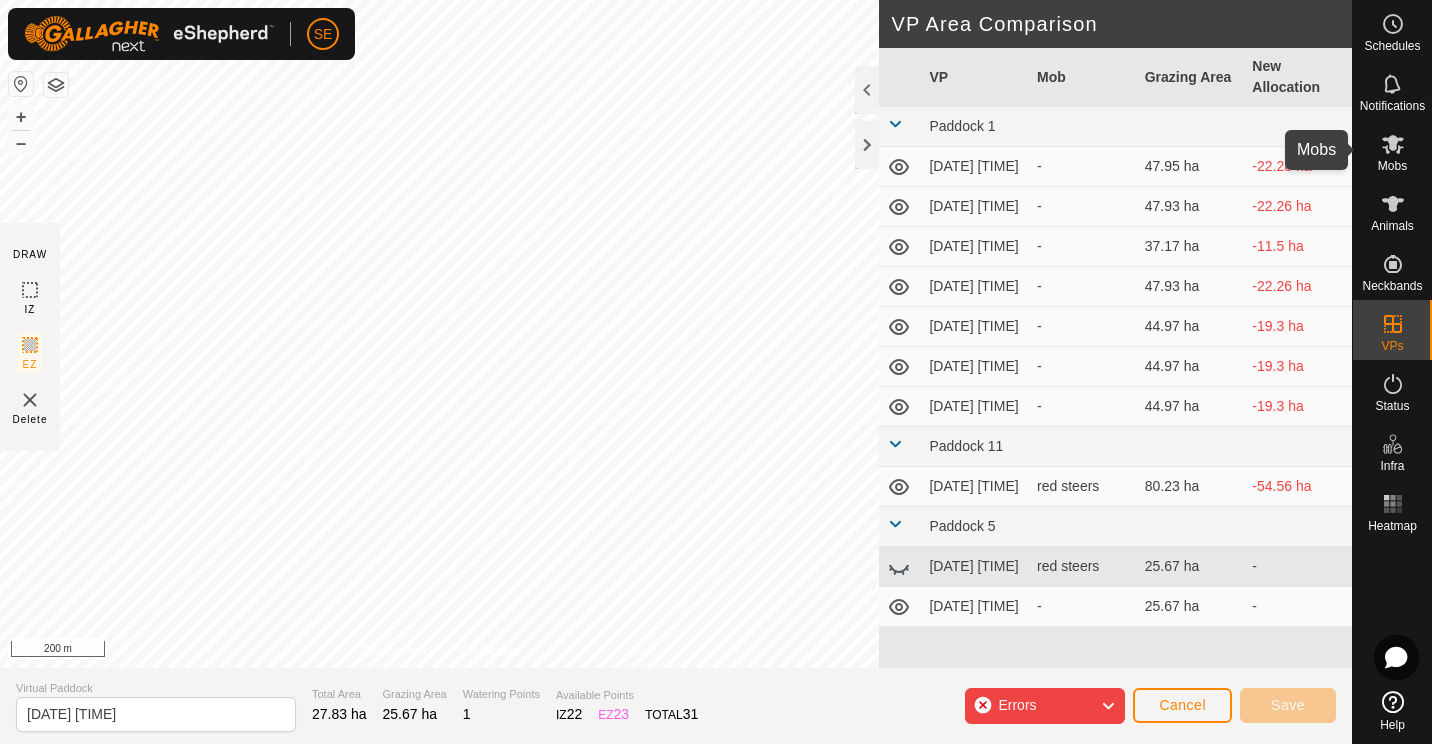 click on "Mobs" at bounding box center [1392, 166] 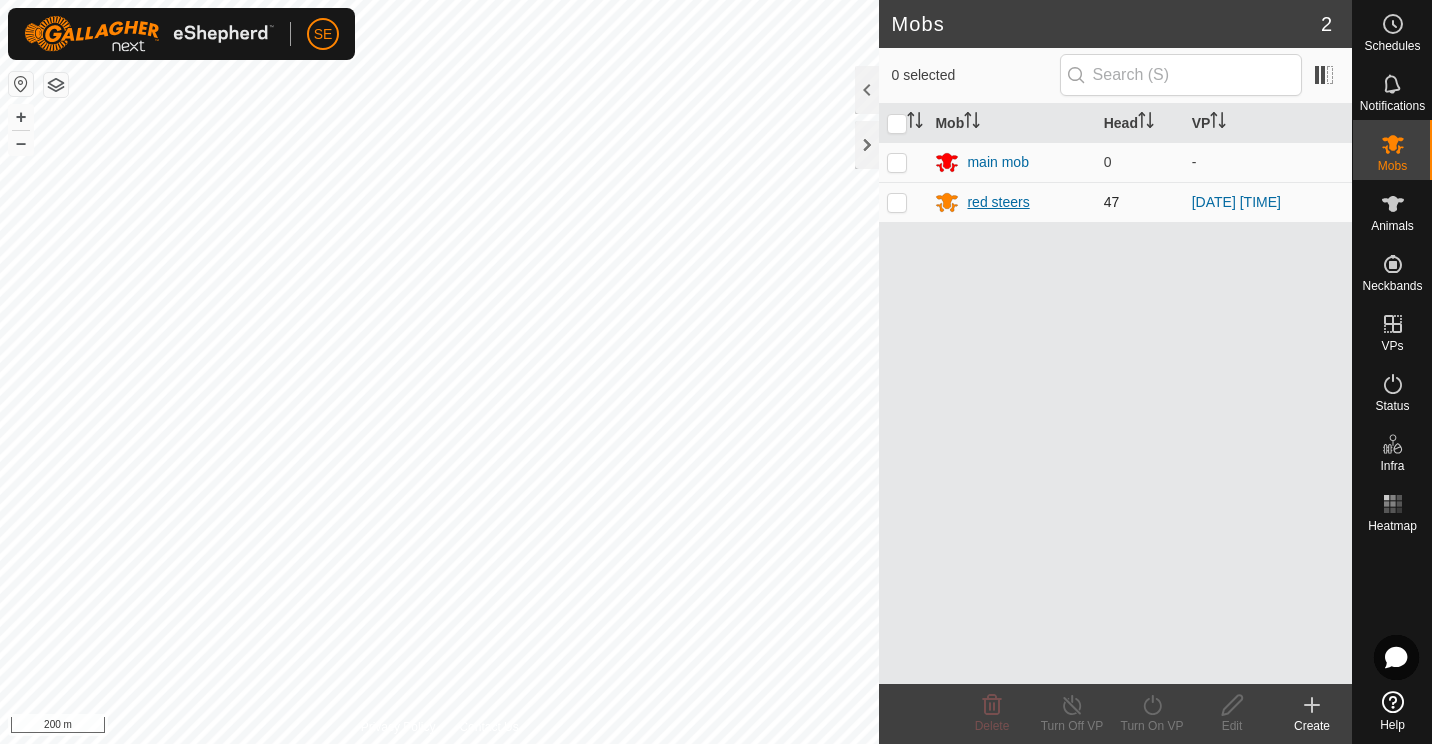 click on "red steers" at bounding box center [998, 202] 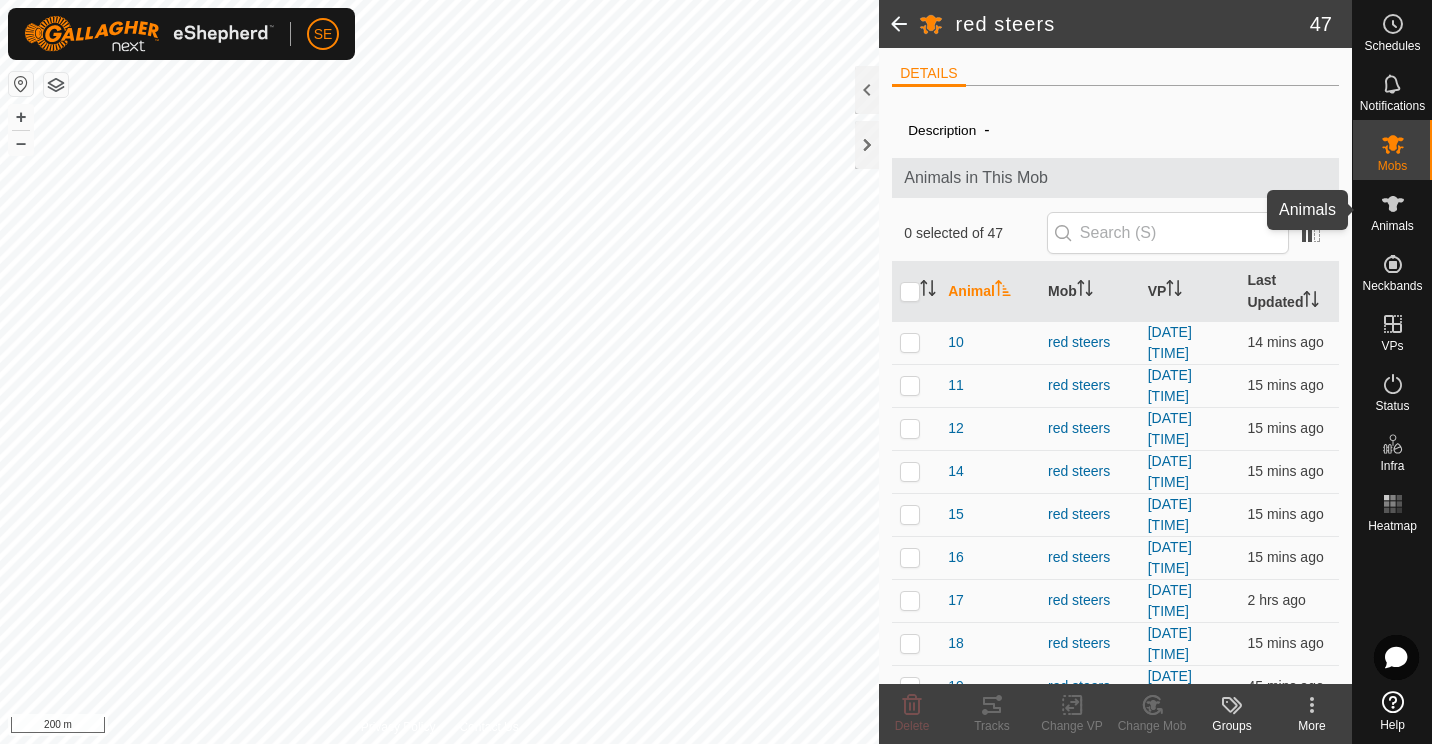 click 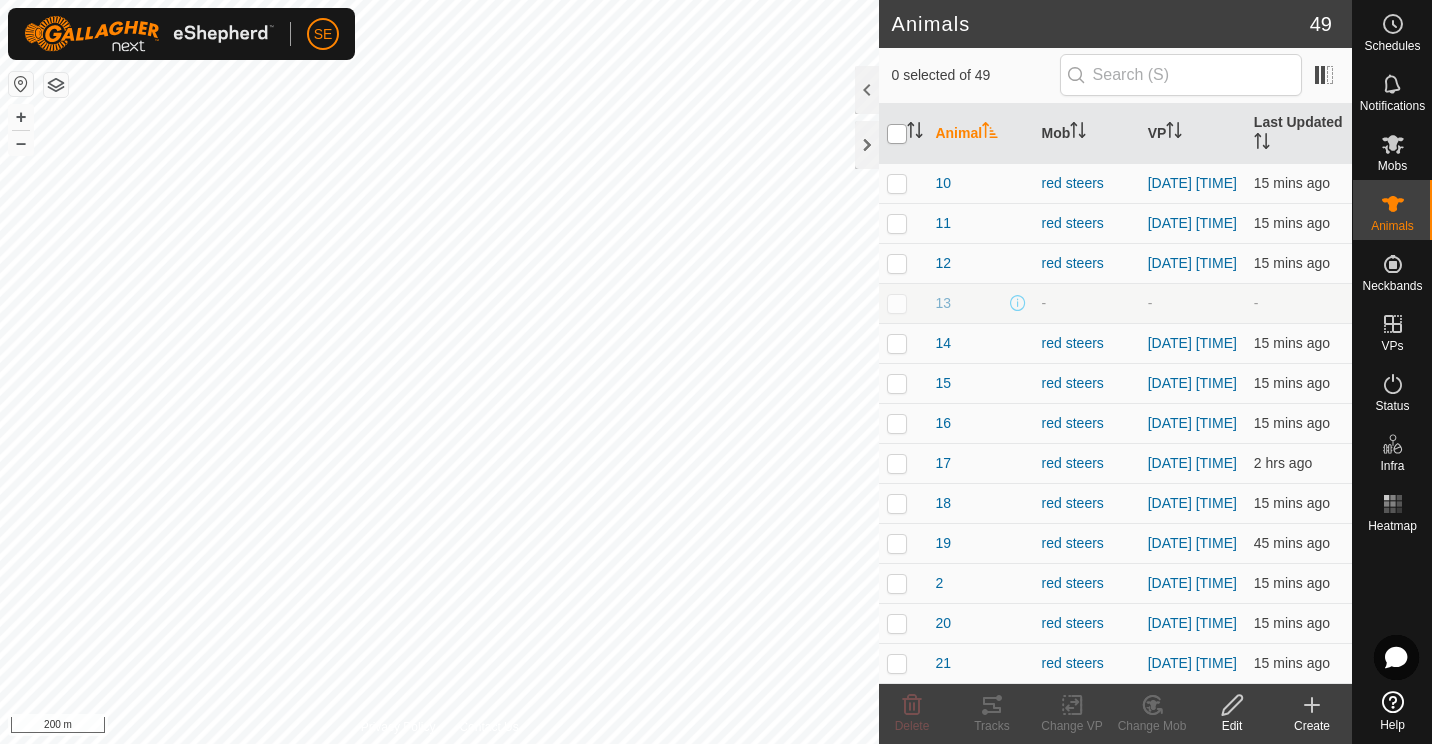 click at bounding box center (897, 134) 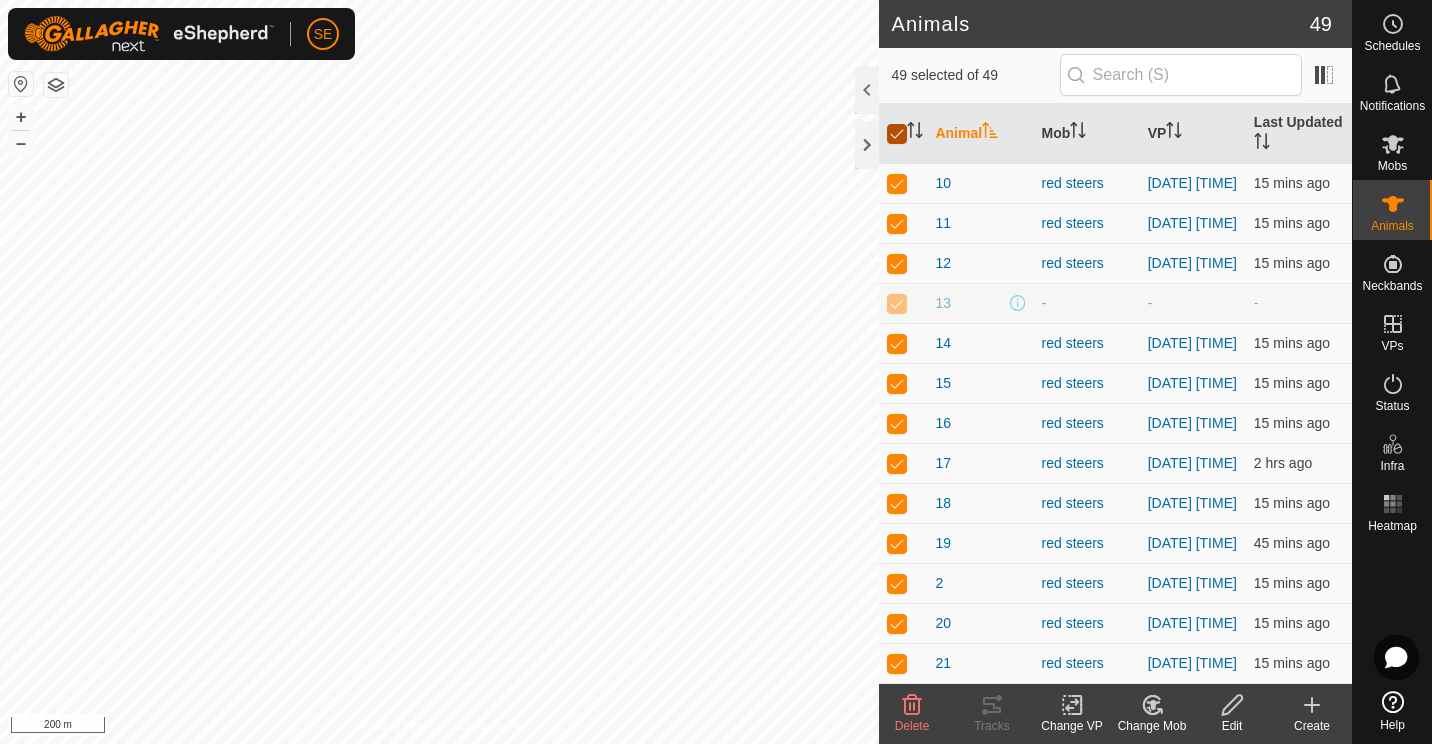 click at bounding box center [897, 134] 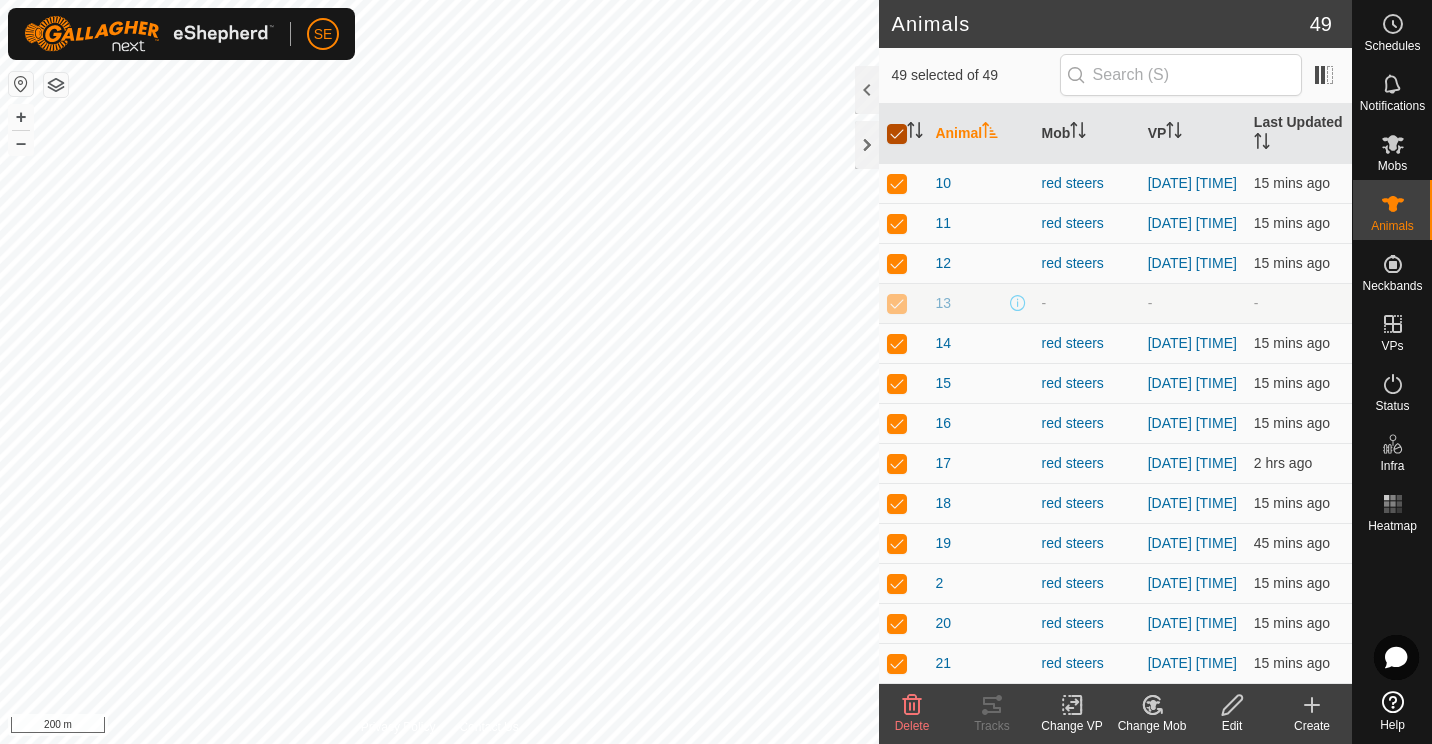 checkbox on "false" 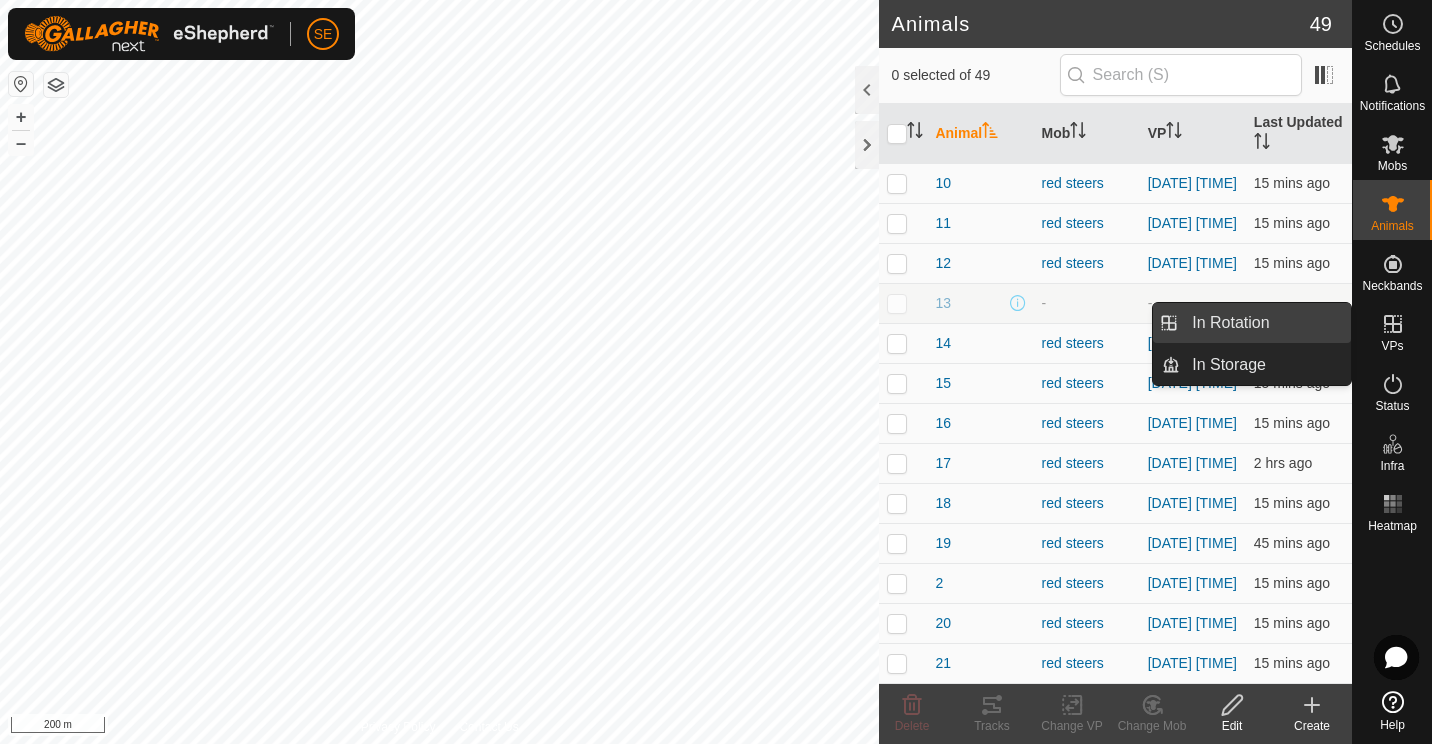 click on "In Rotation" at bounding box center [1265, 323] 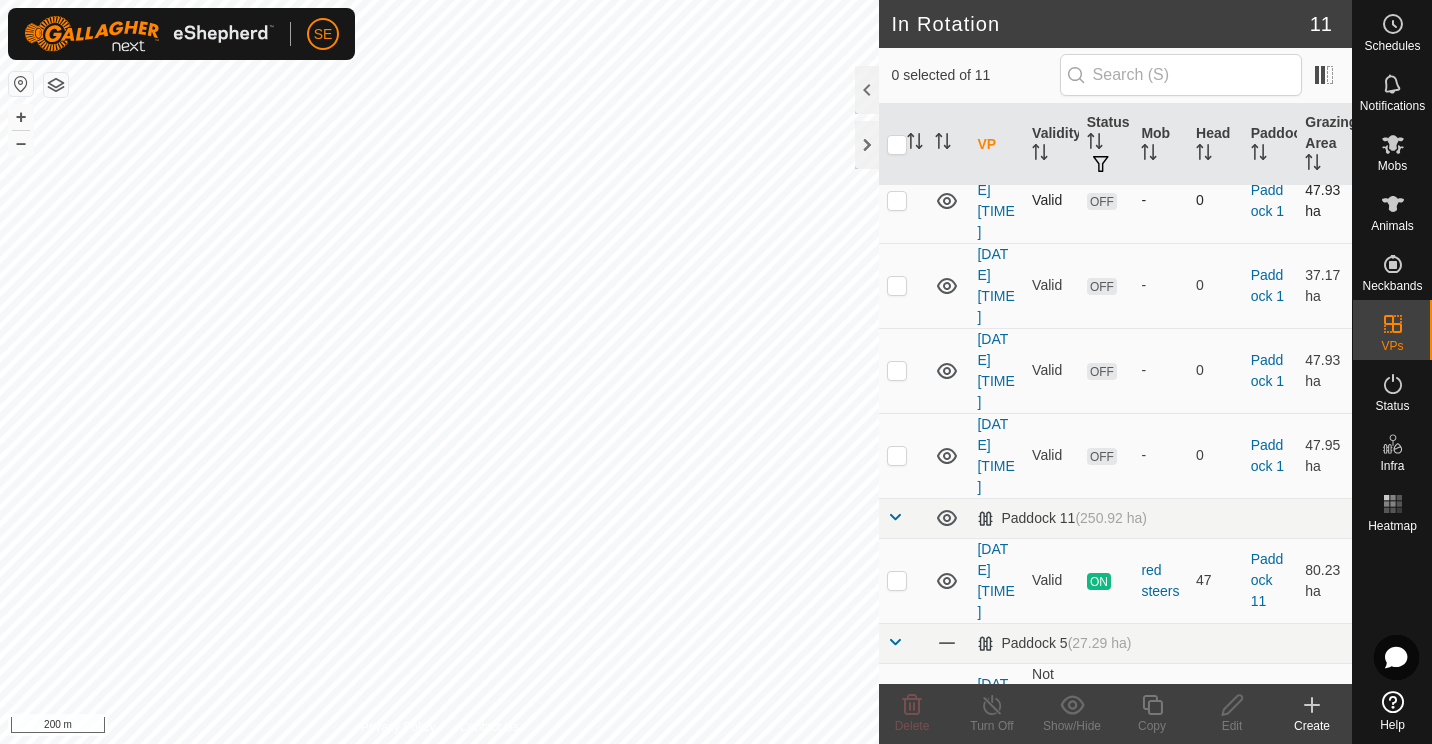 scroll, scrollTop: 327, scrollLeft: 0, axis: vertical 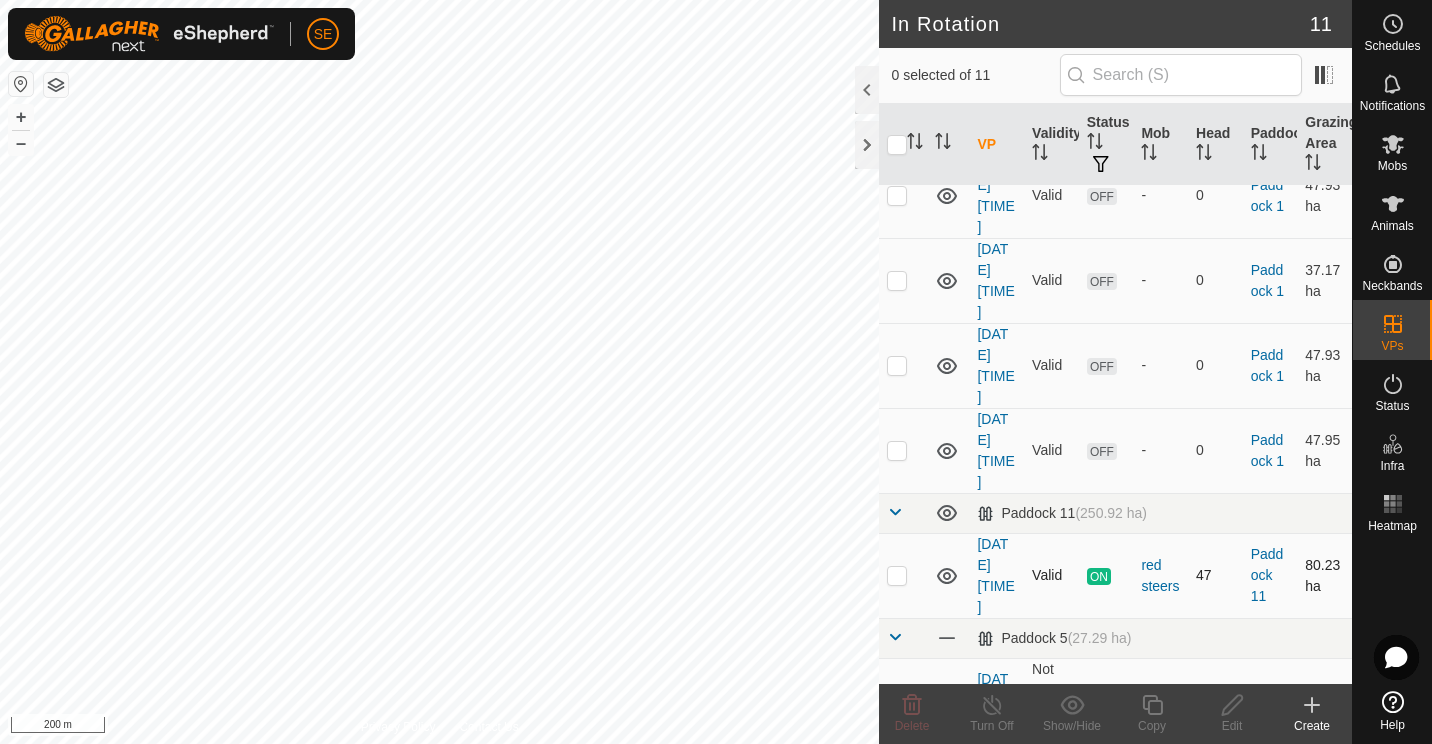 click at bounding box center (897, 575) 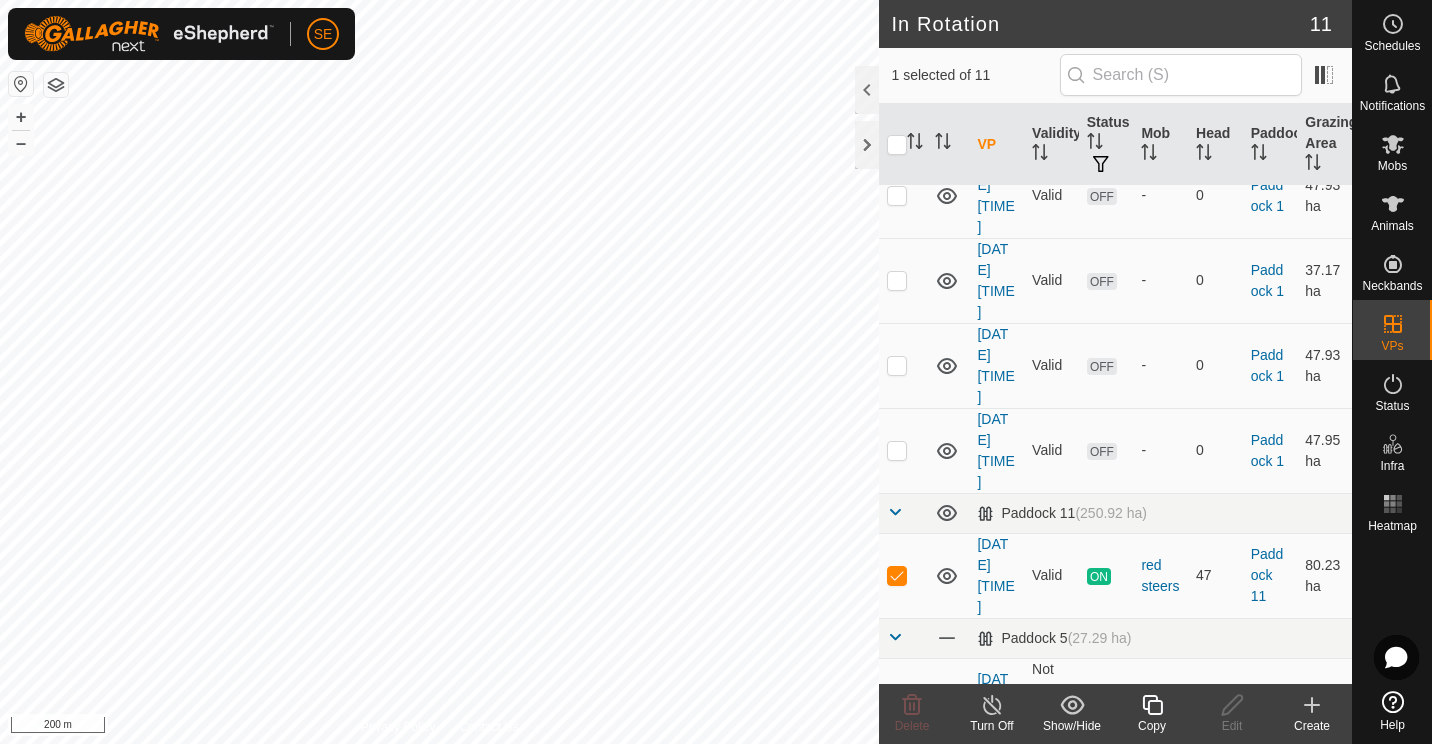 click 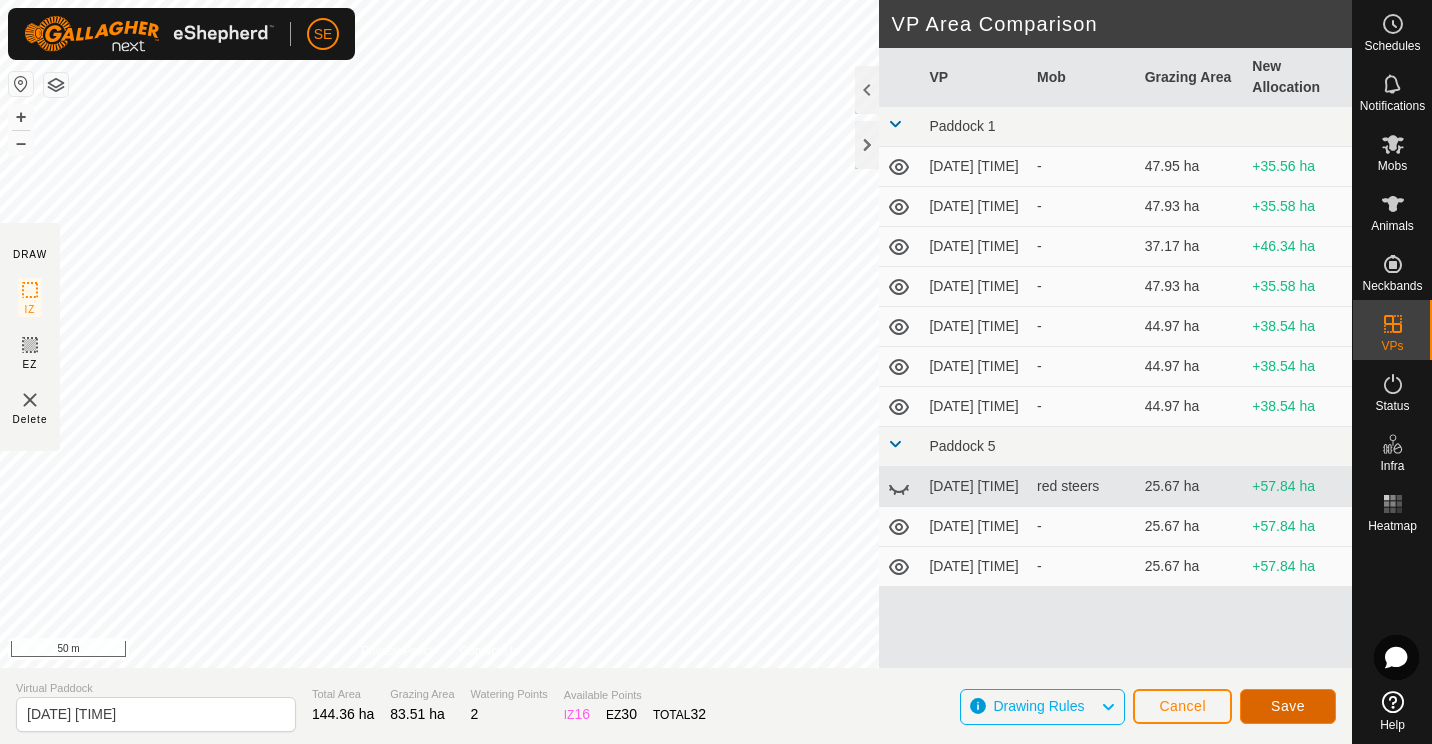 click on "Save" 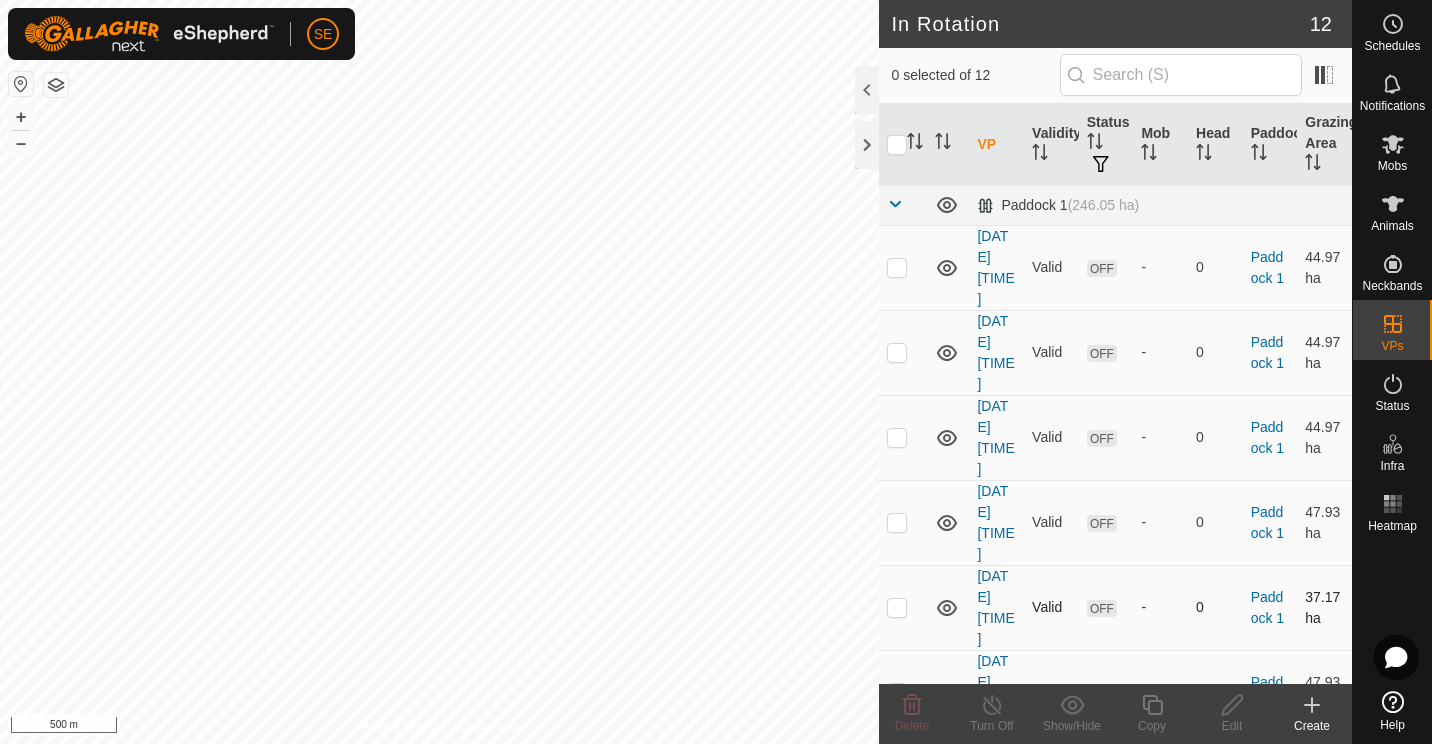 click 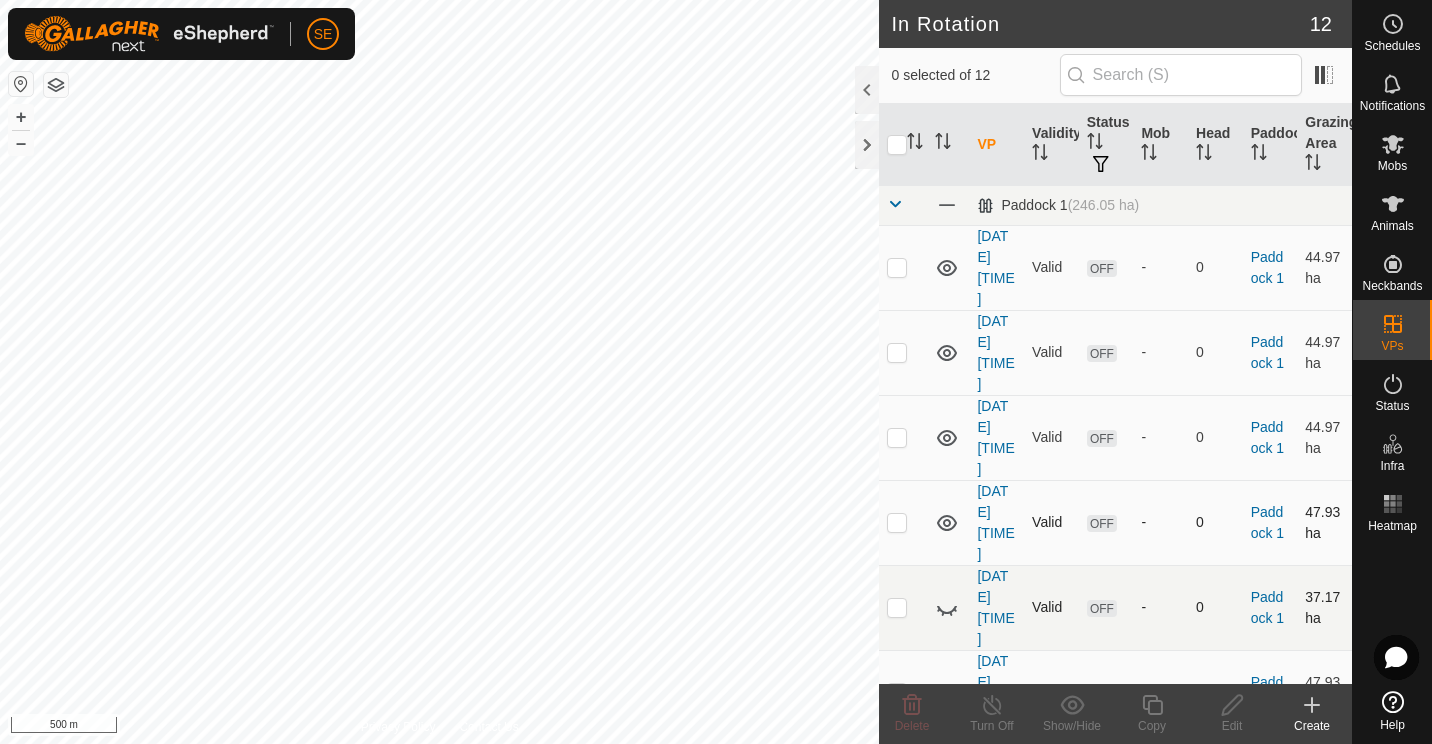 click 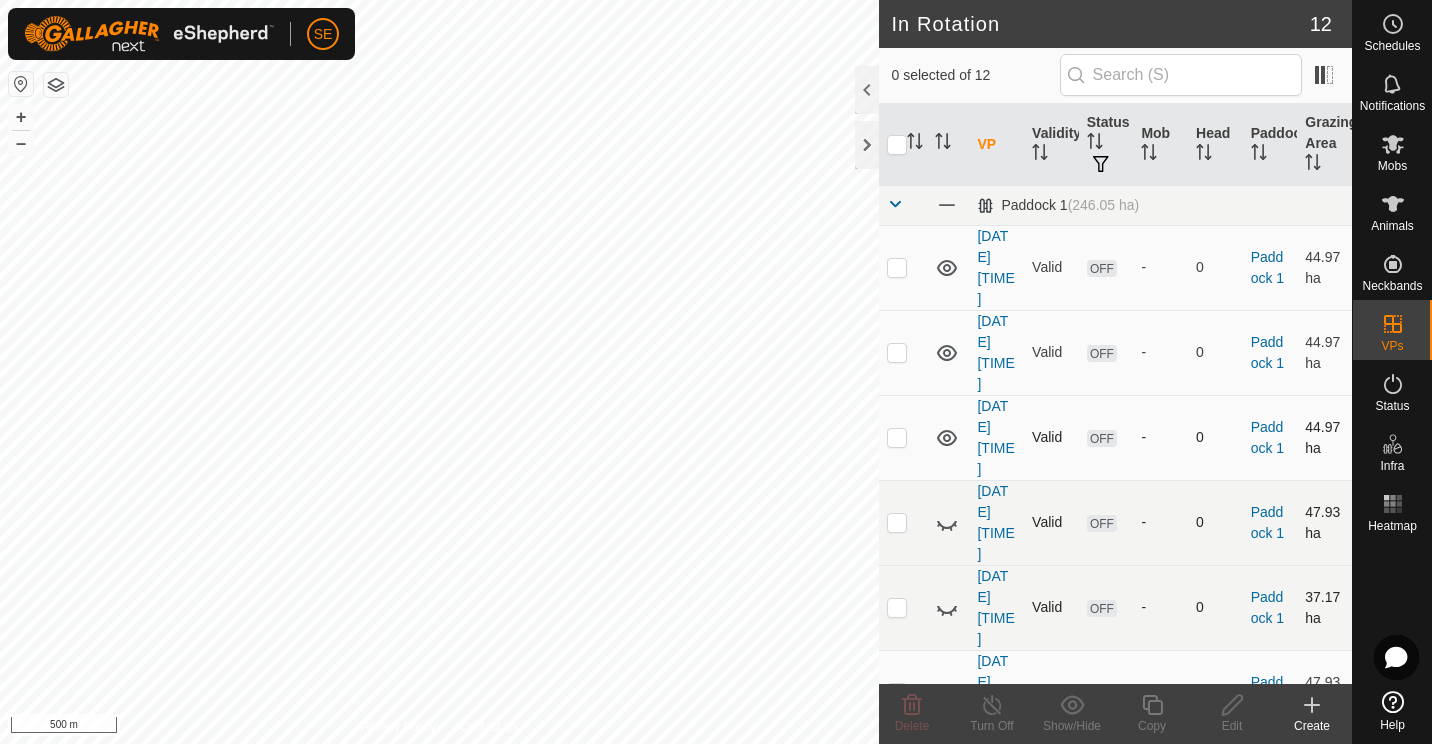 click 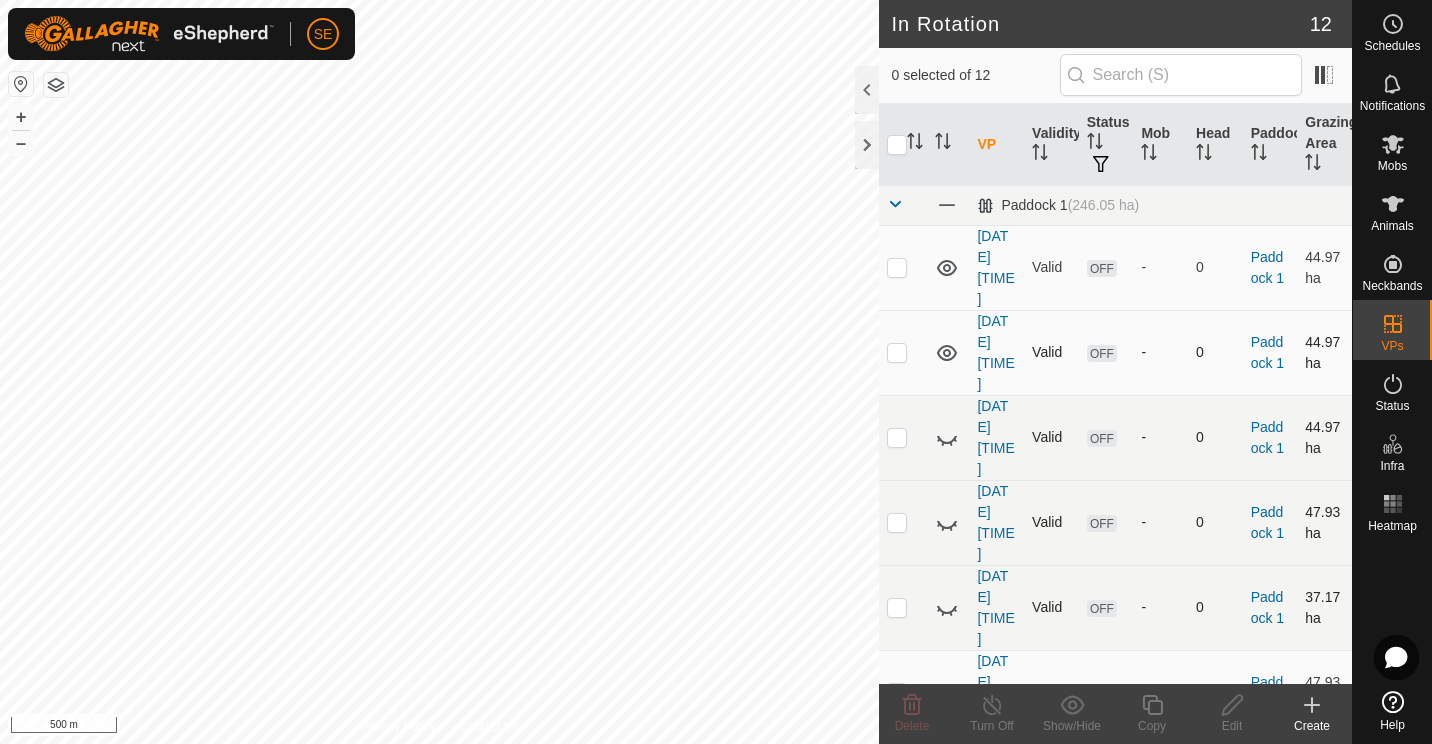 click 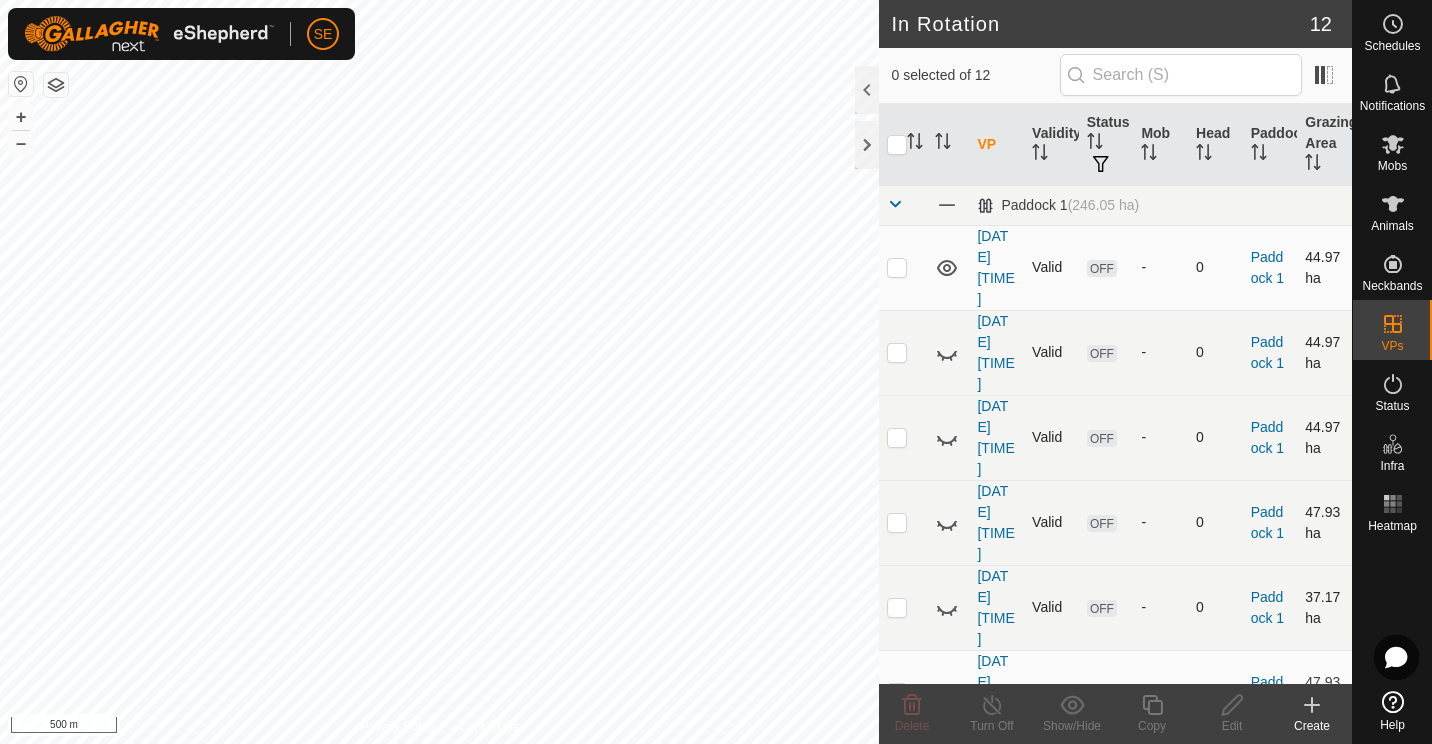 click 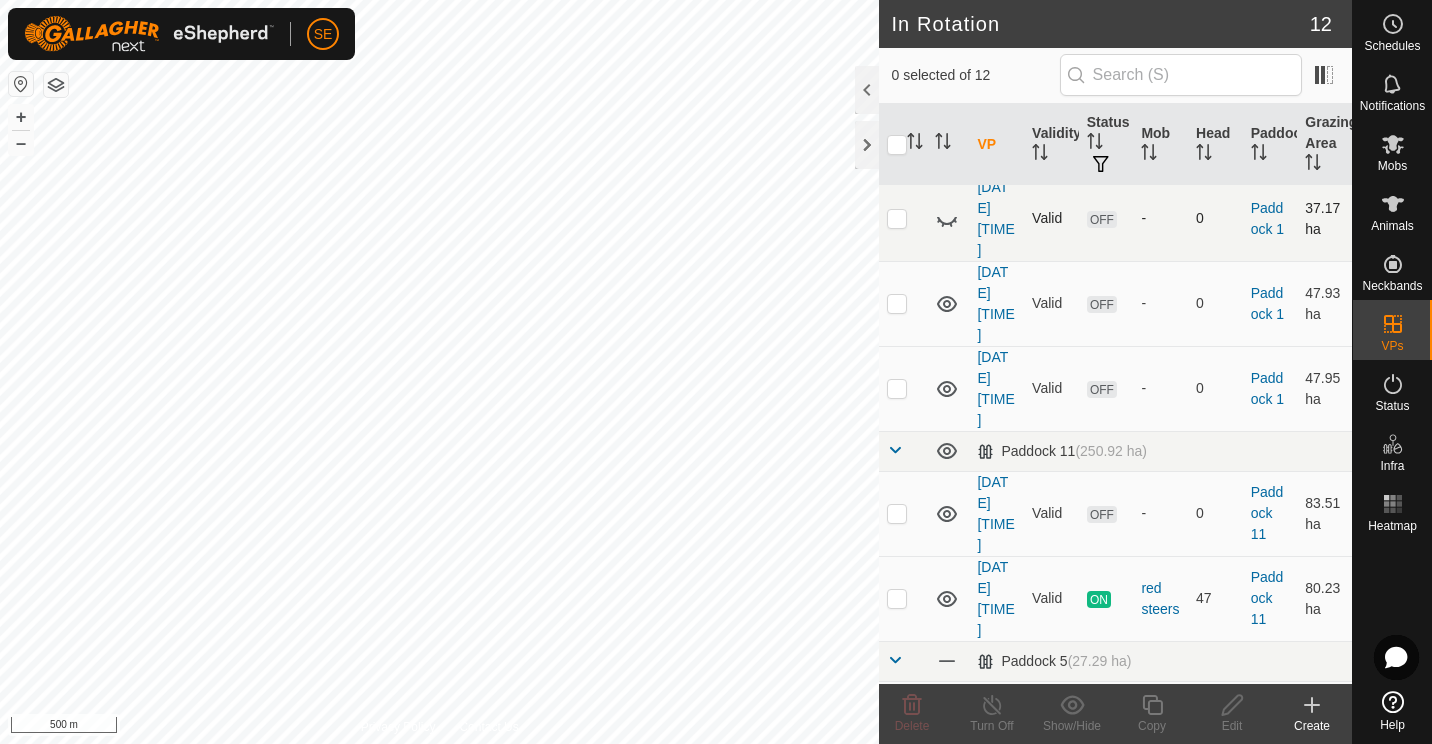 scroll, scrollTop: 390, scrollLeft: 0, axis: vertical 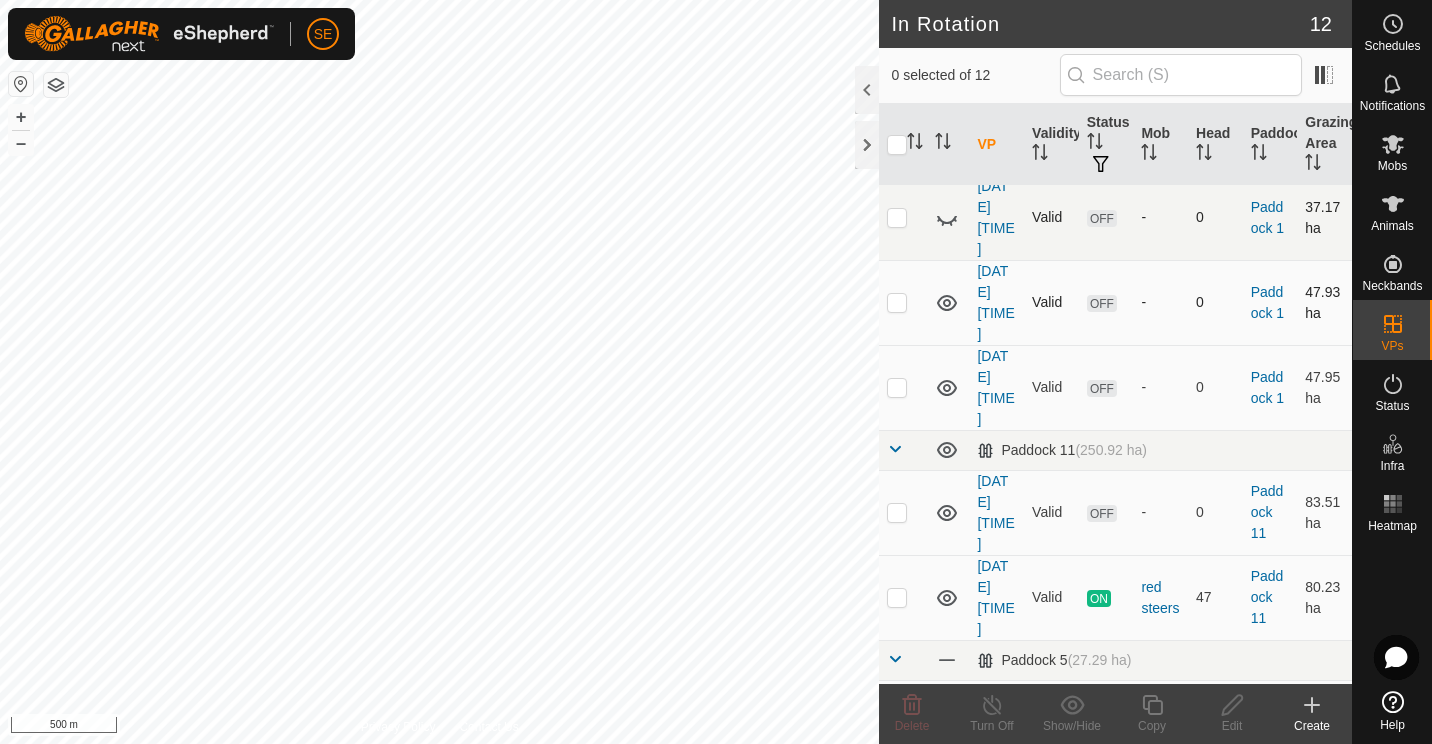 click 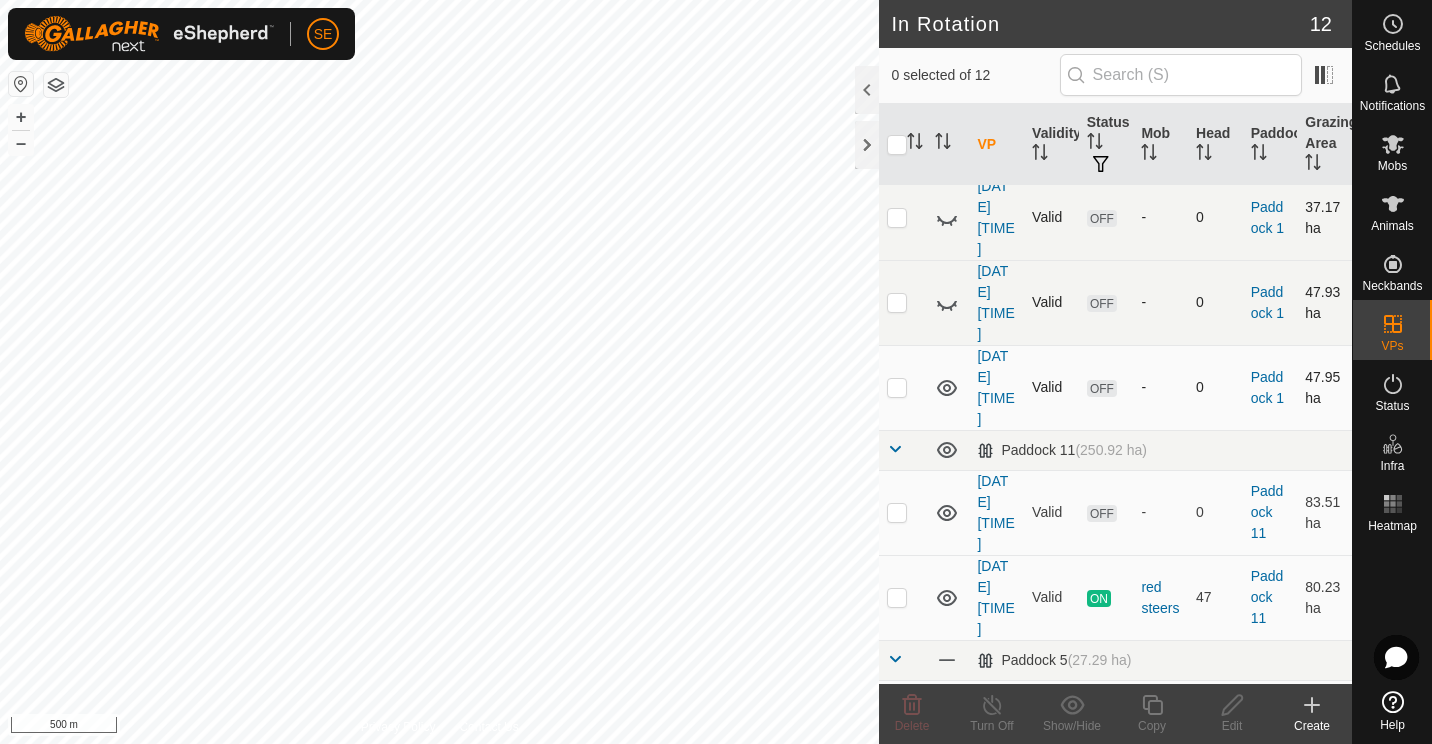 click 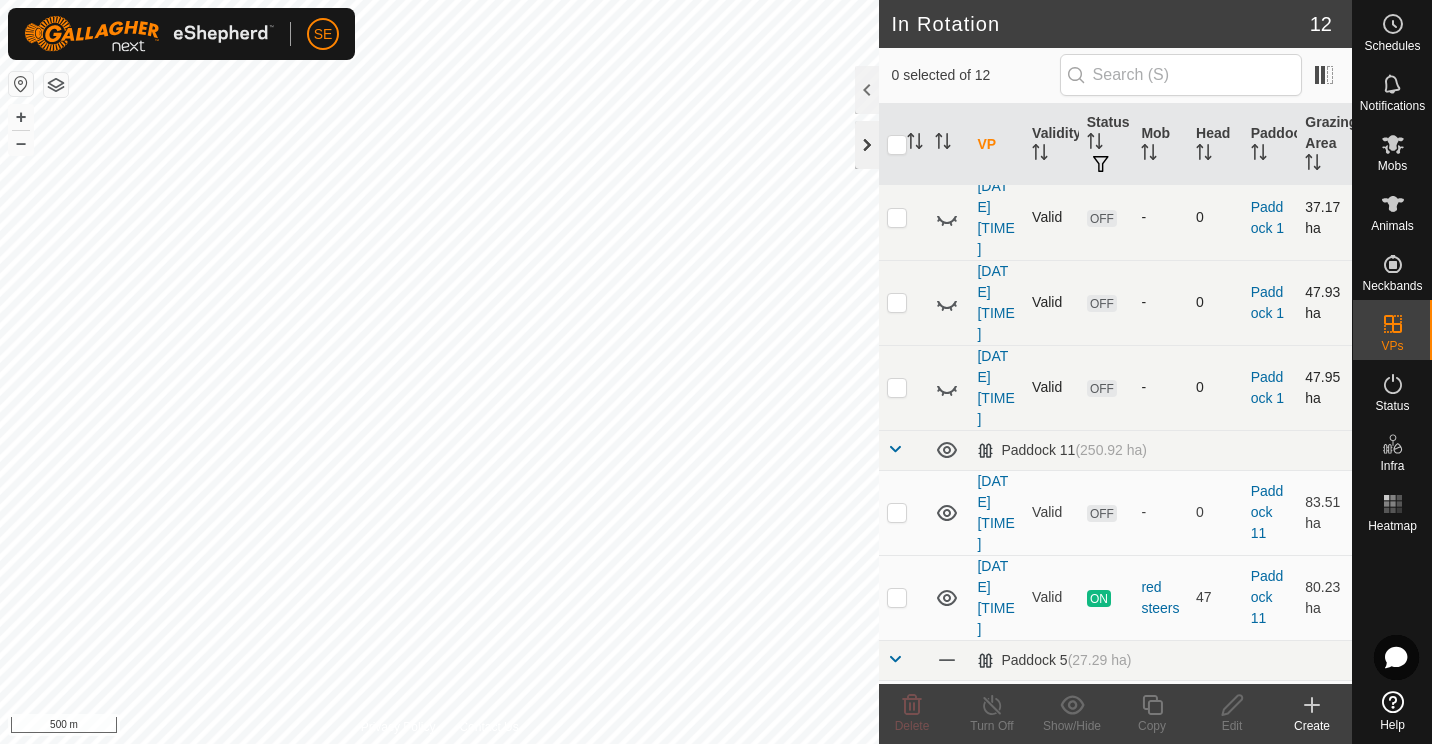 click 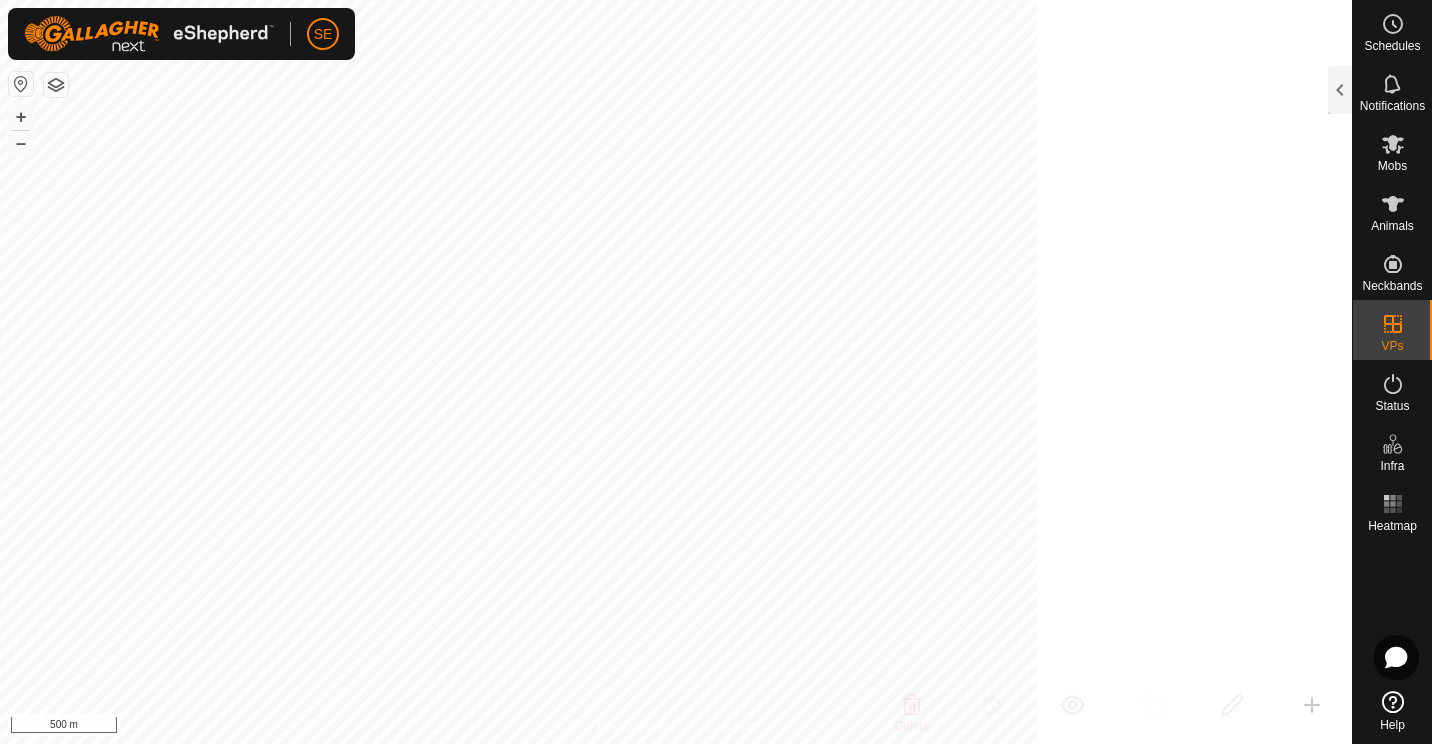 scroll, scrollTop: 1535, scrollLeft: 0, axis: vertical 